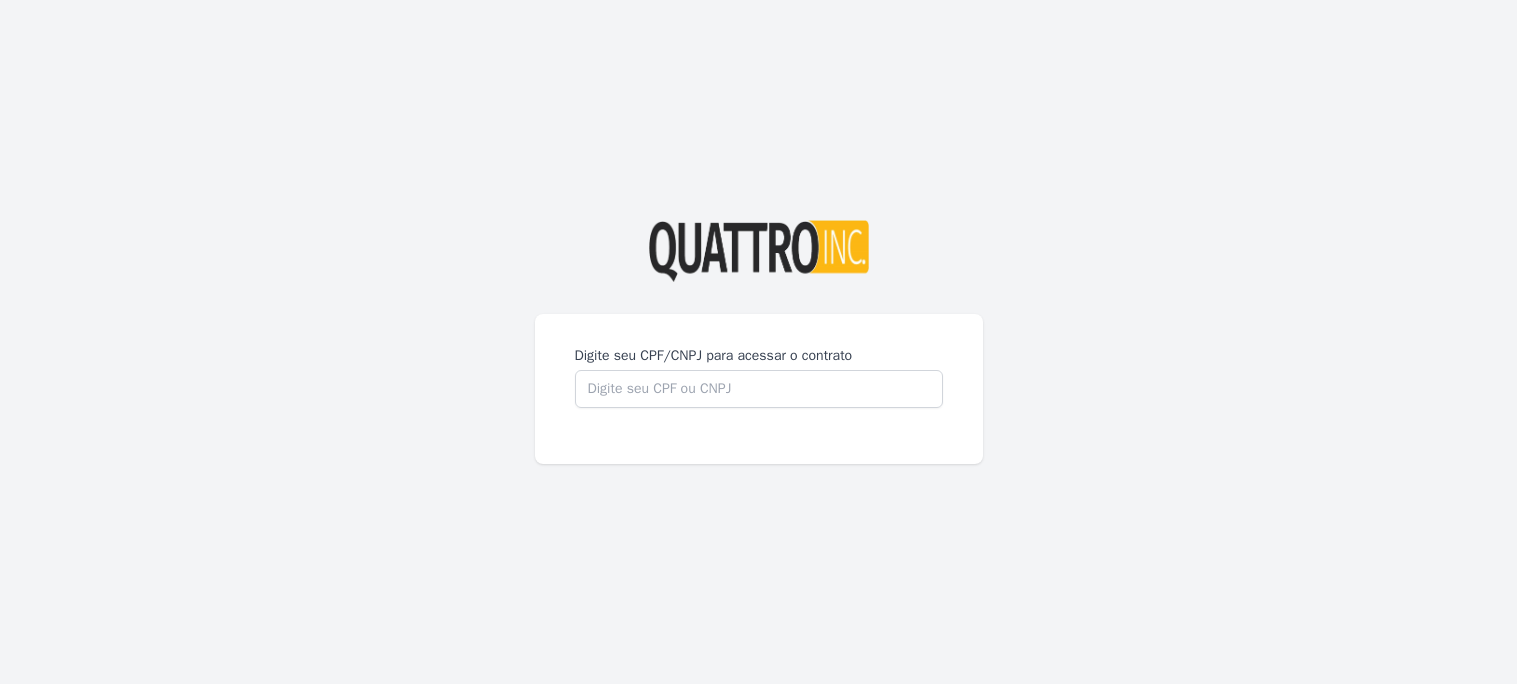 scroll, scrollTop: 0, scrollLeft: 0, axis: both 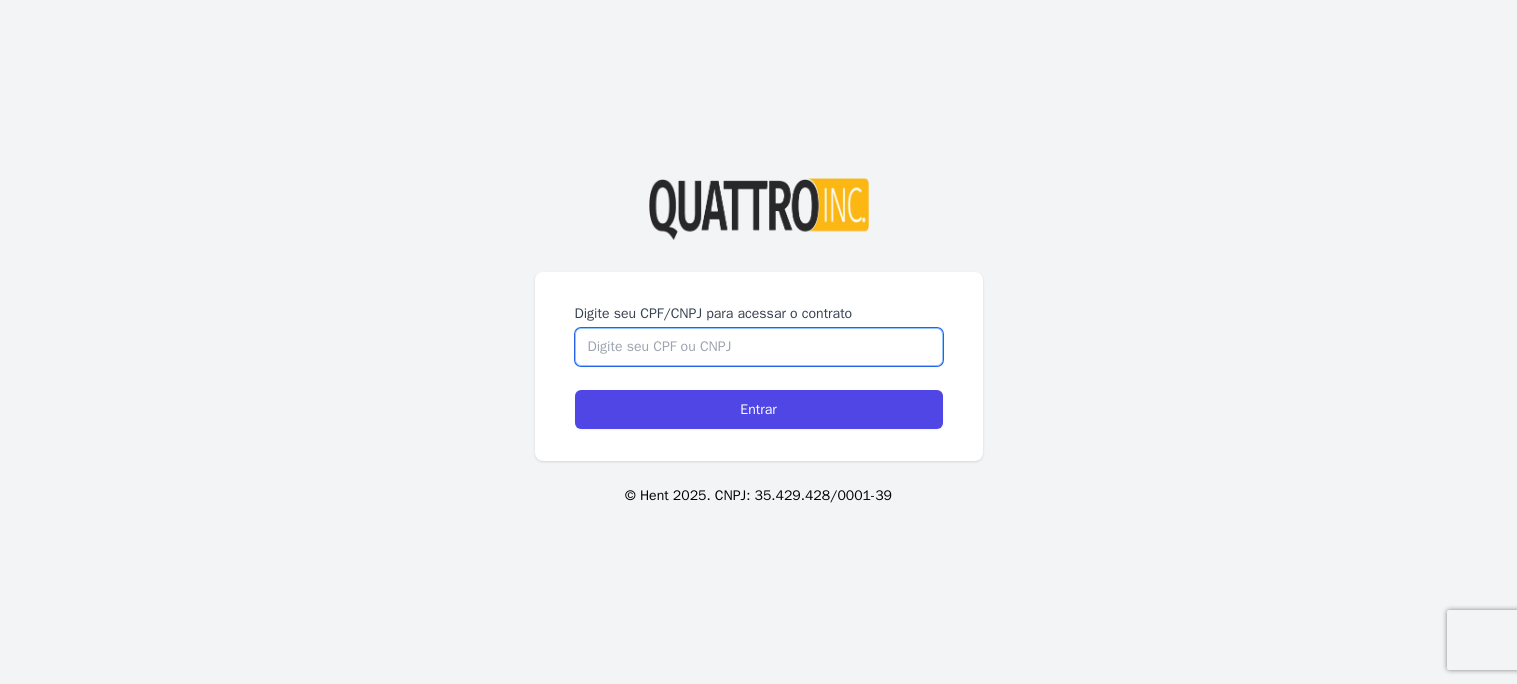 click on "Digite seu CPF/CNPJ para acessar o contrato" at bounding box center [759, 347] 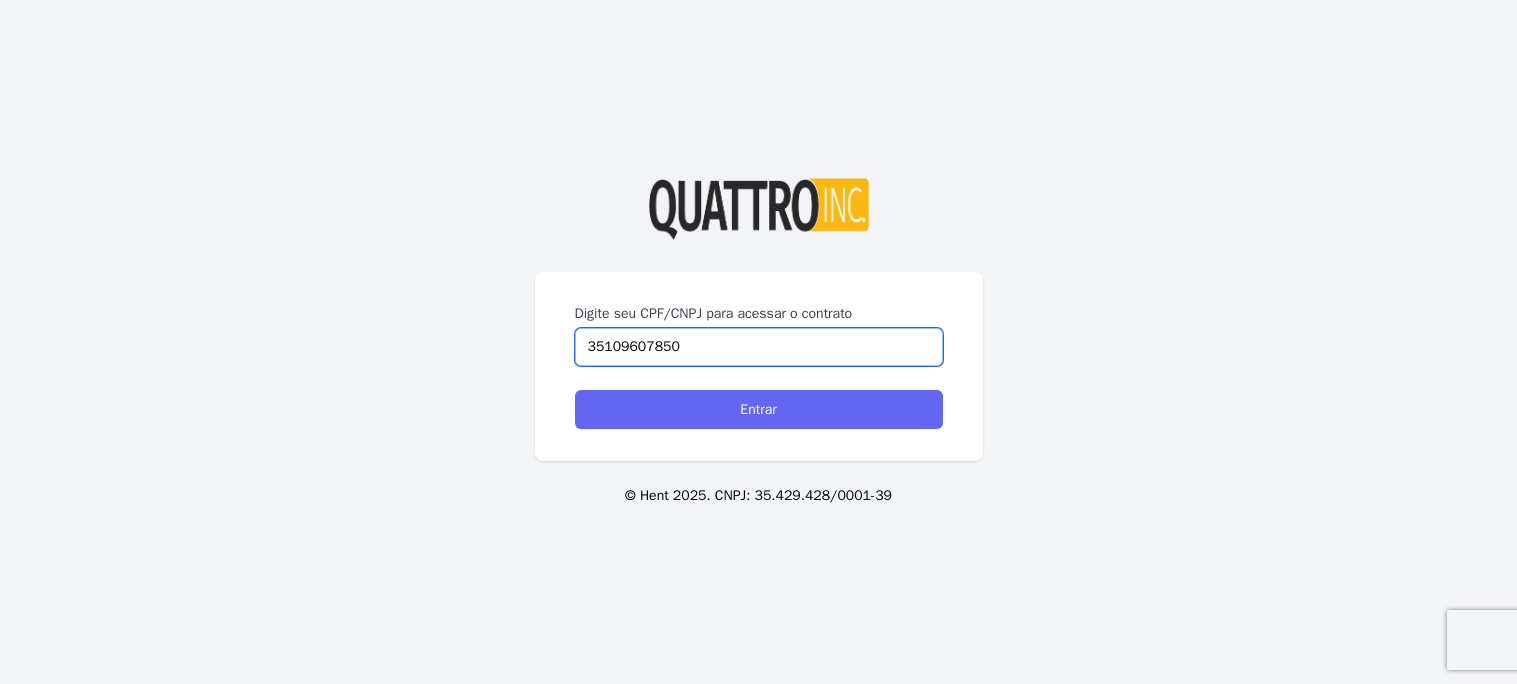 type on "35109607850" 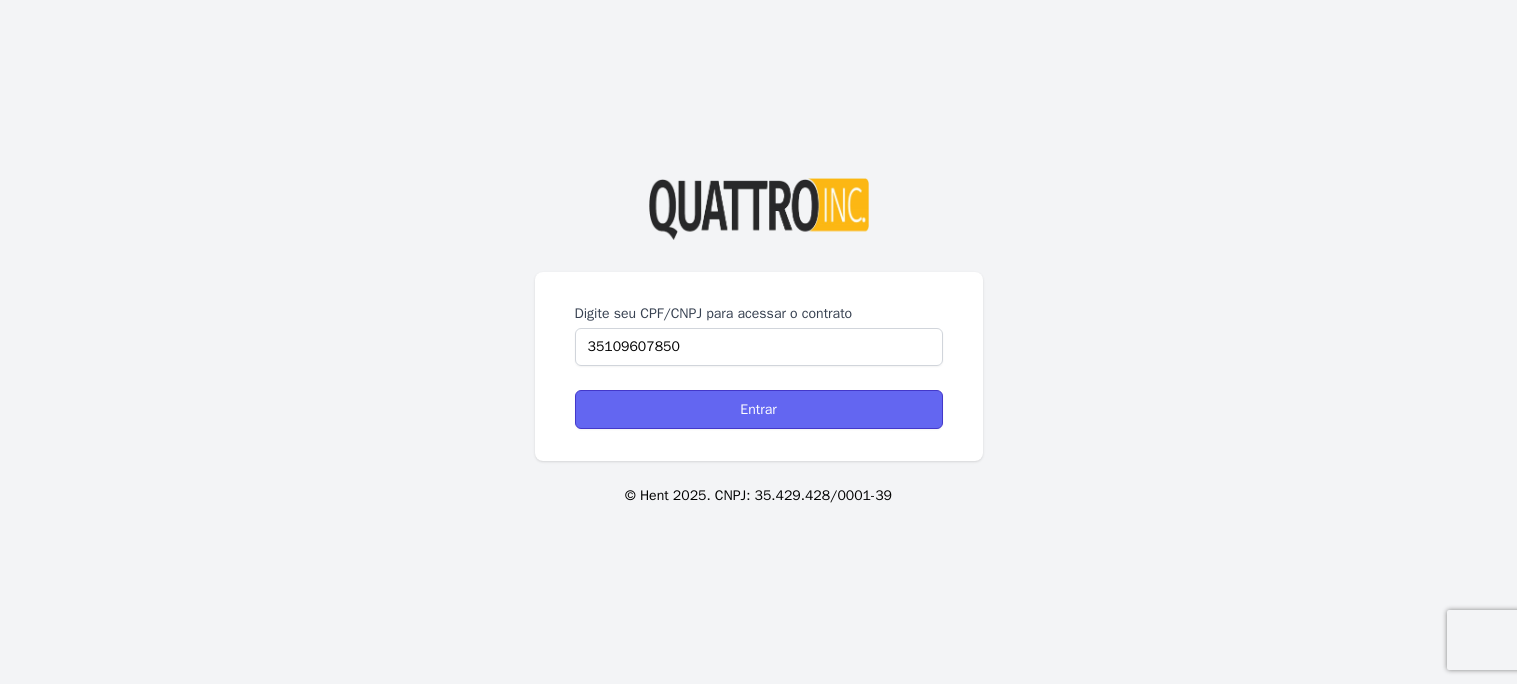 click on "Entrar" at bounding box center (759, 409) 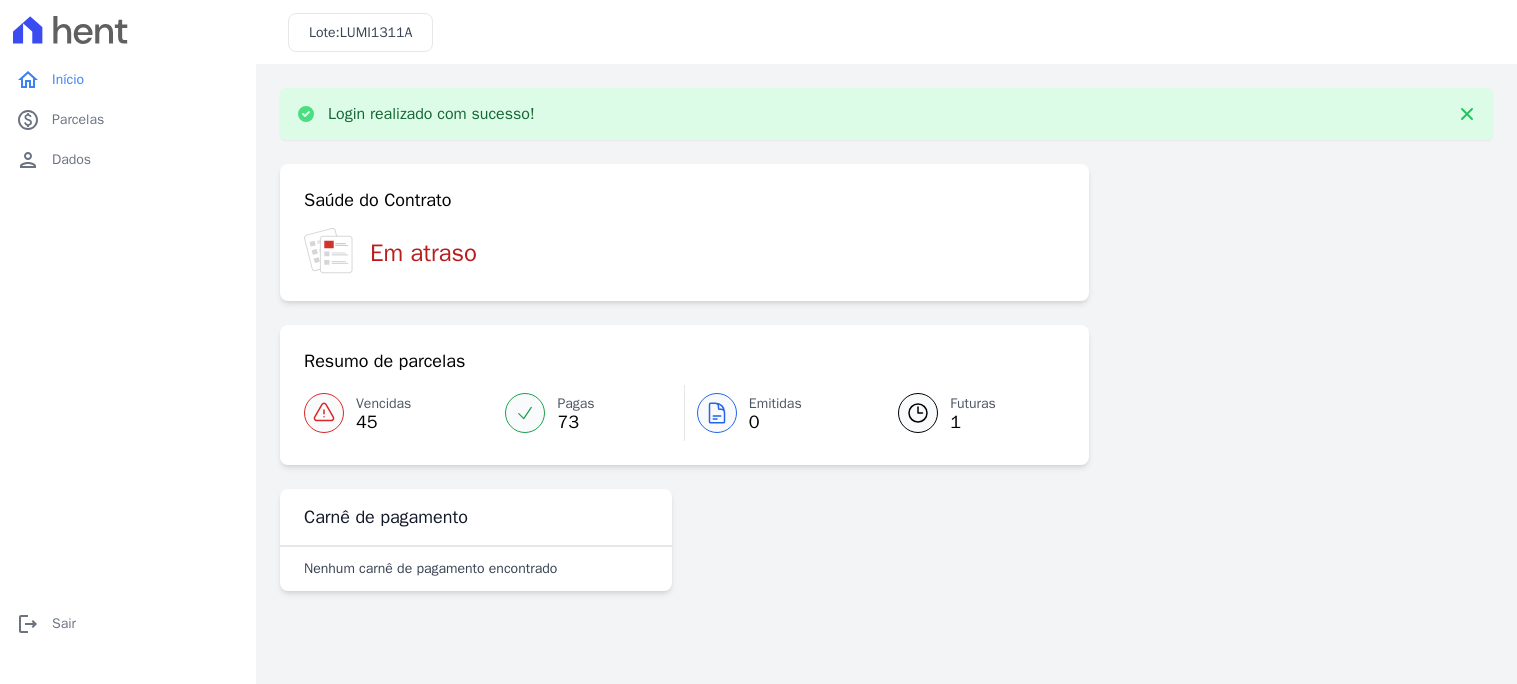 scroll, scrollTop: 0, scrollLeft: 0, axis: both 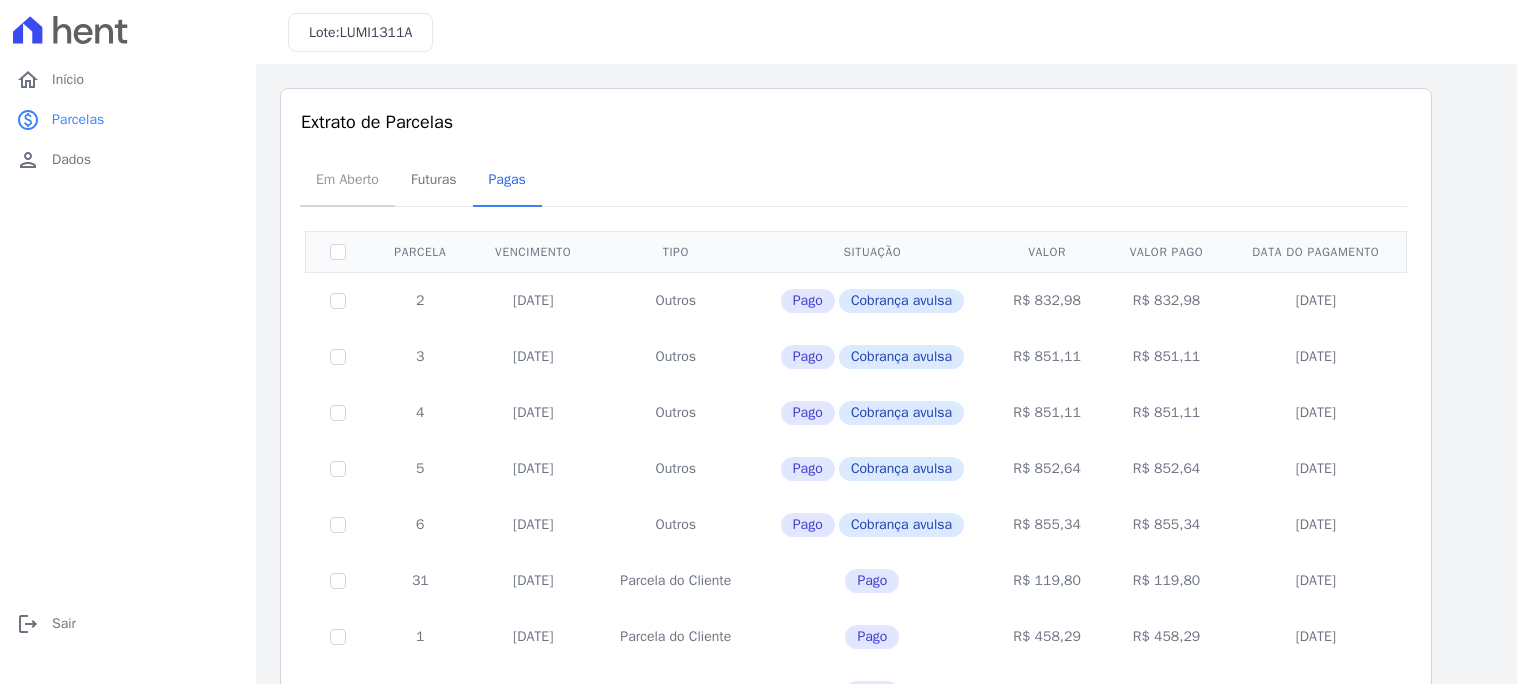click on "Em Aberto" at bounding box center (347, 179) 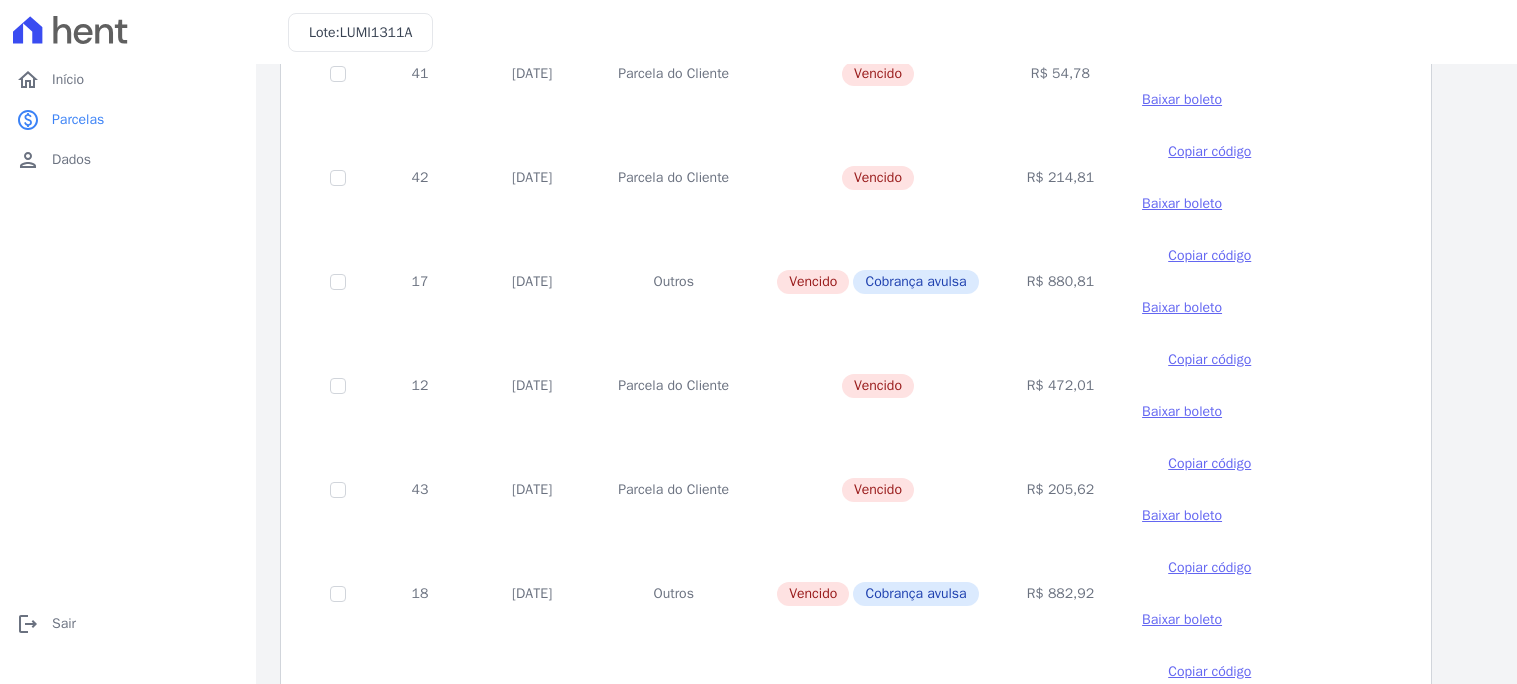 scroll, scrollTop: 89, scrollLeft: 0, axis: vertical 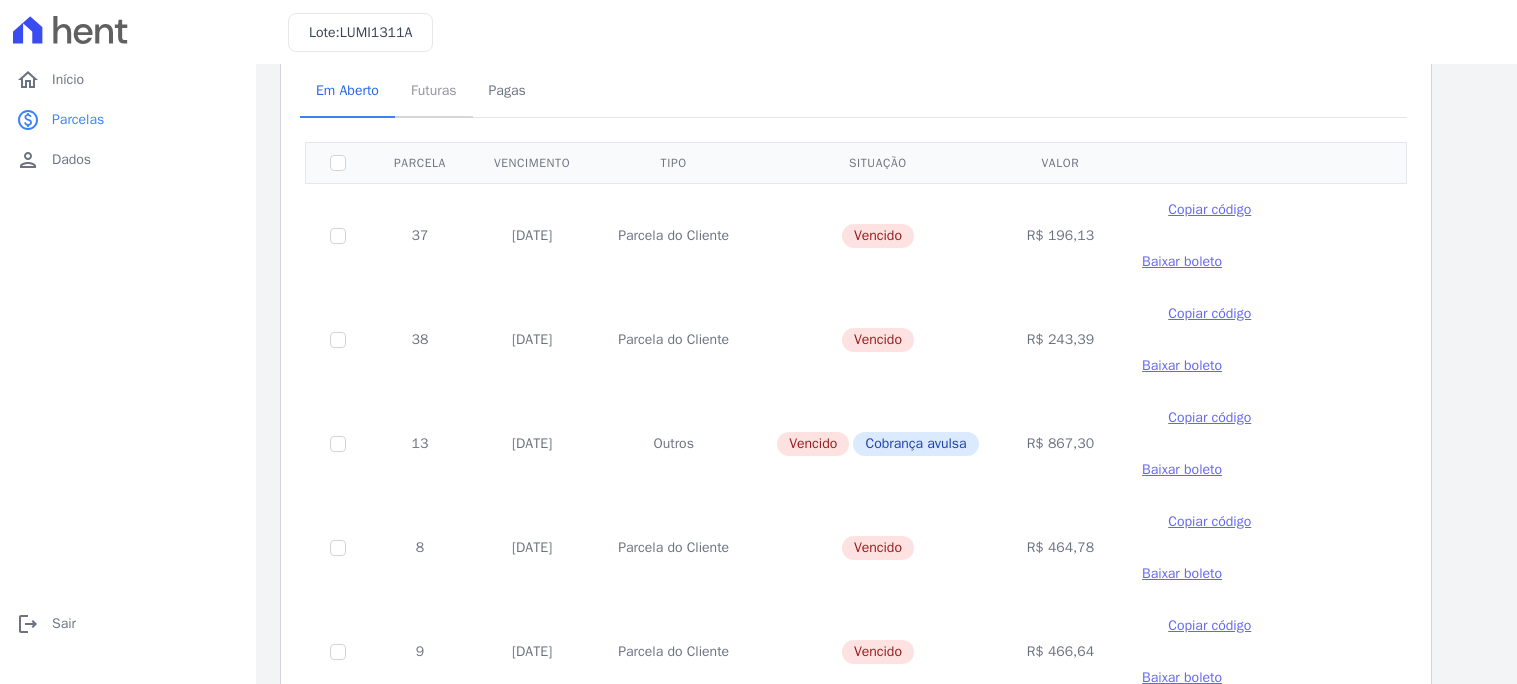click on "Futuras" at bounding box center (434, 90) 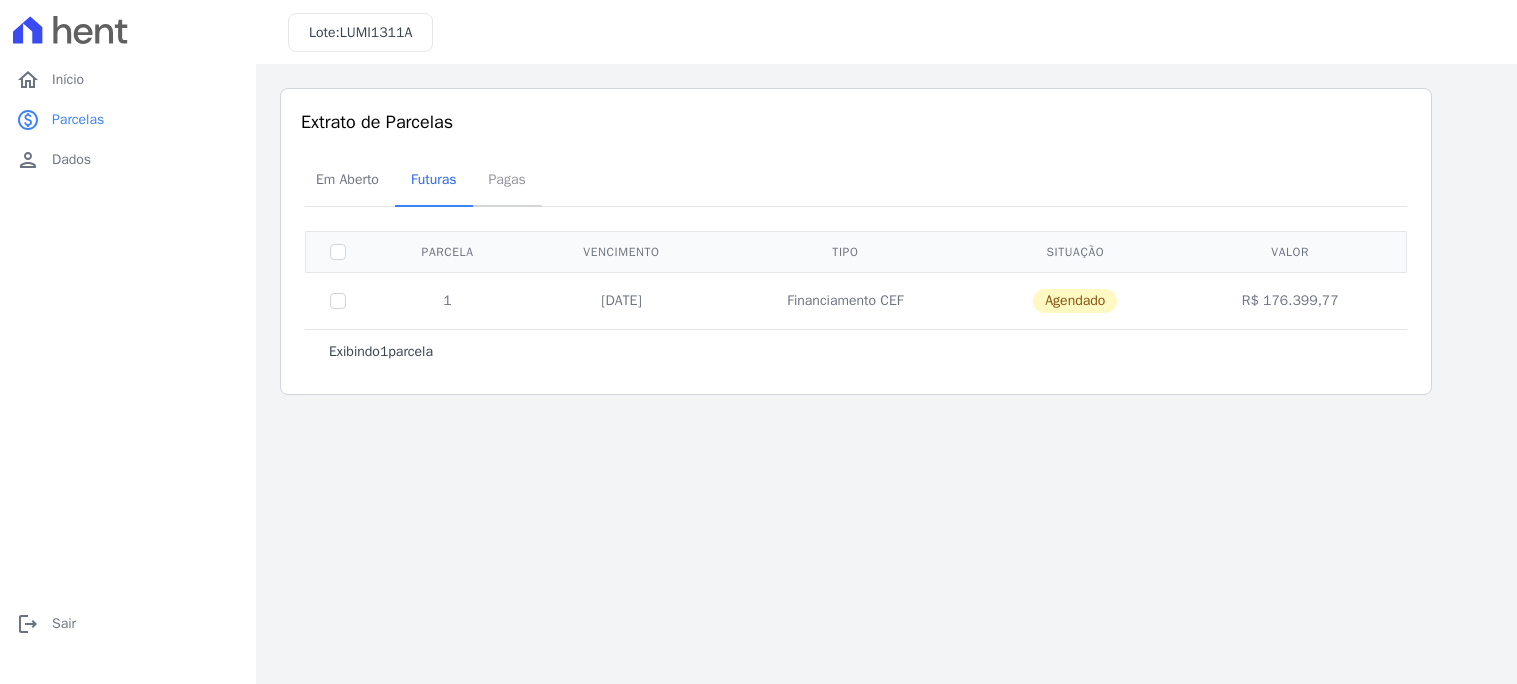 click on "Pagas" at bounding box center [507, 179] 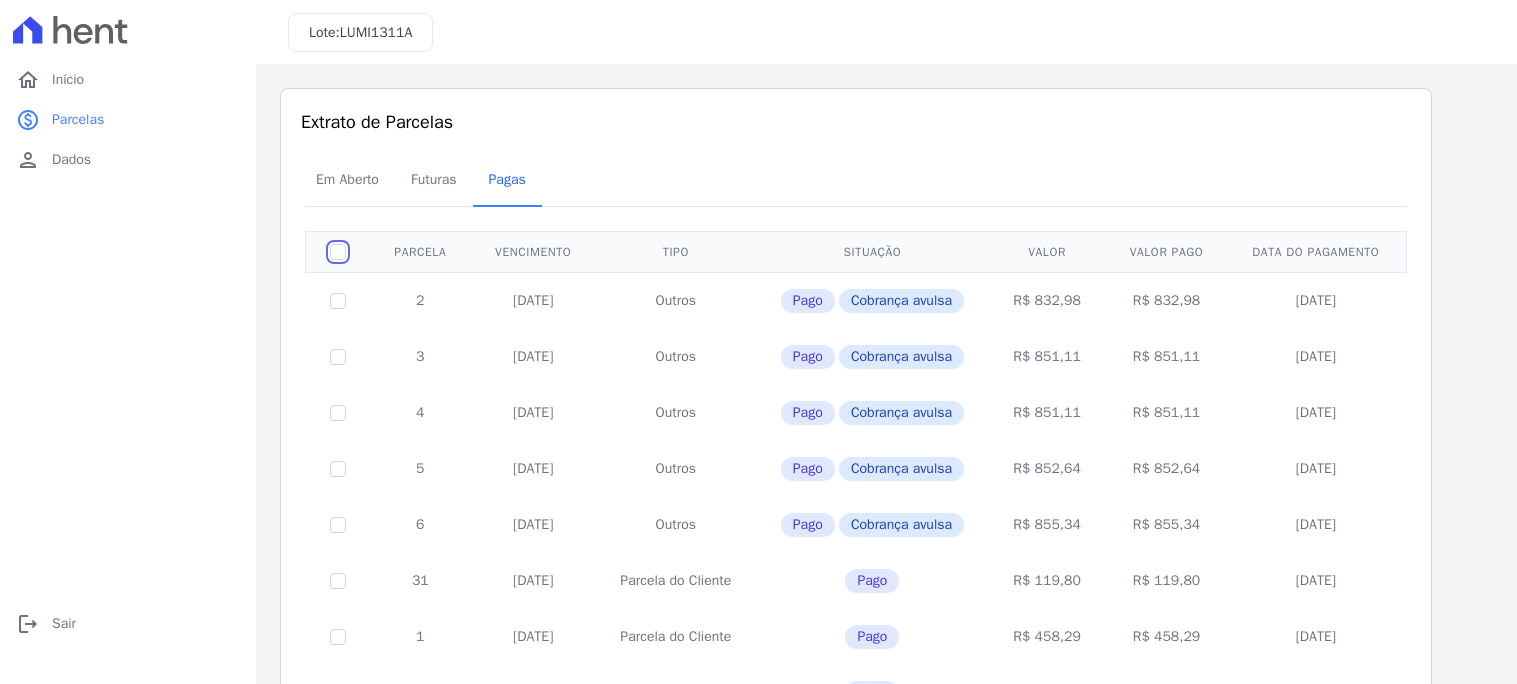 click at bounding box center (338, 252) 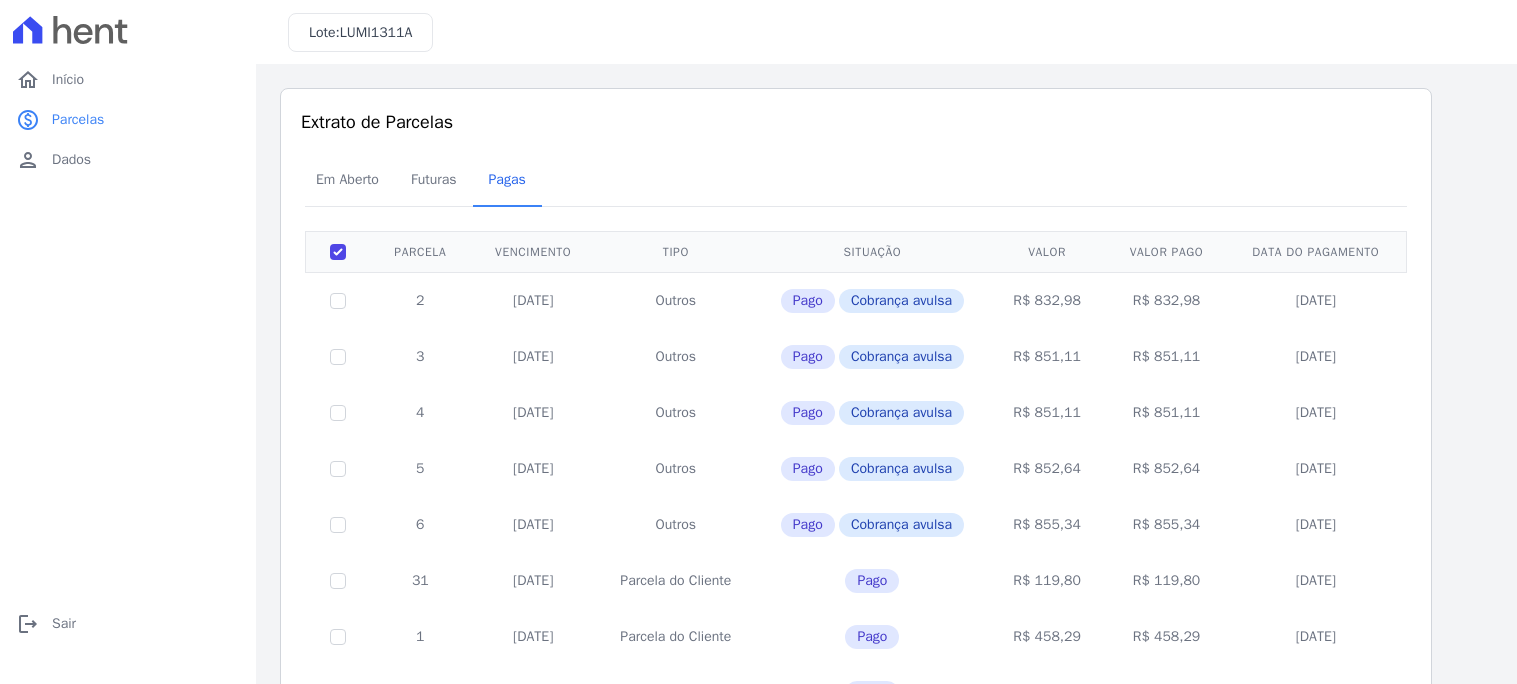 click at bounding box center (338, 251) 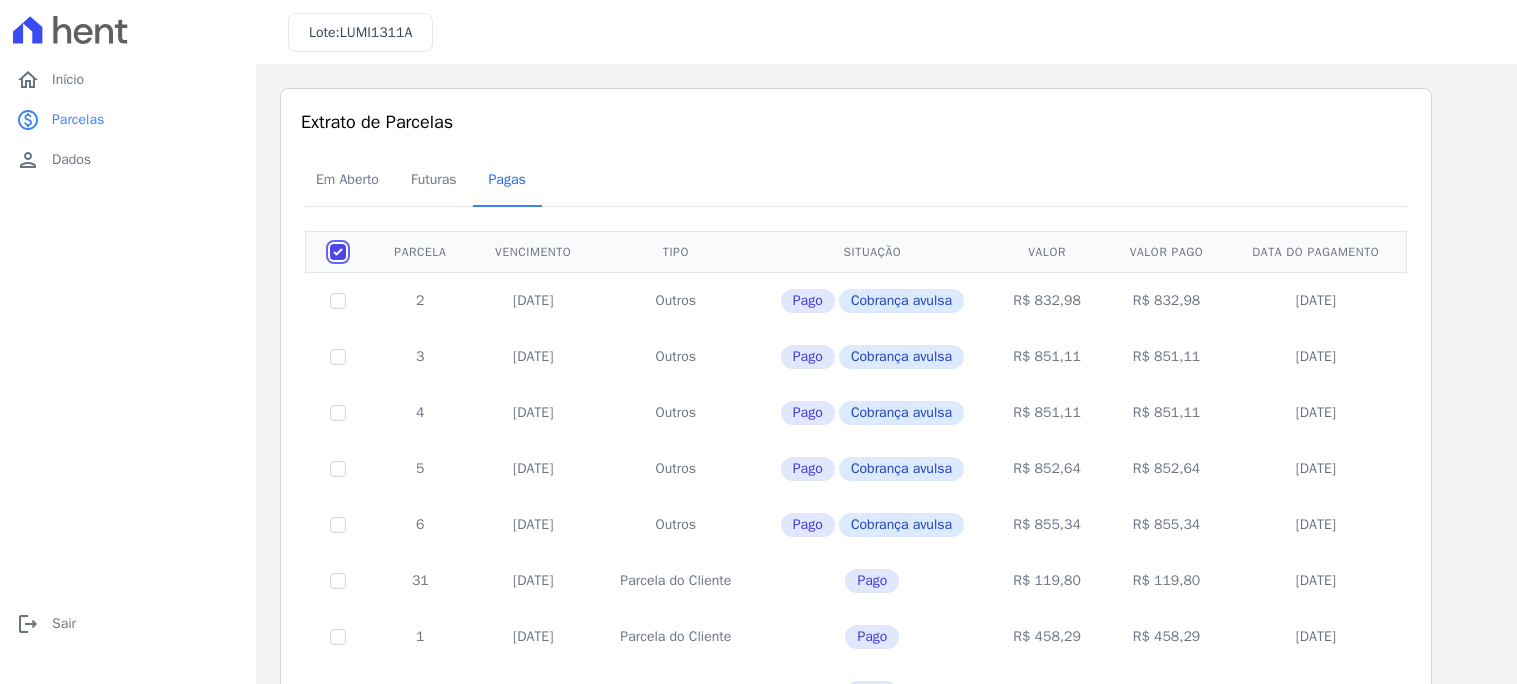 click at bounding box center [338, 252] 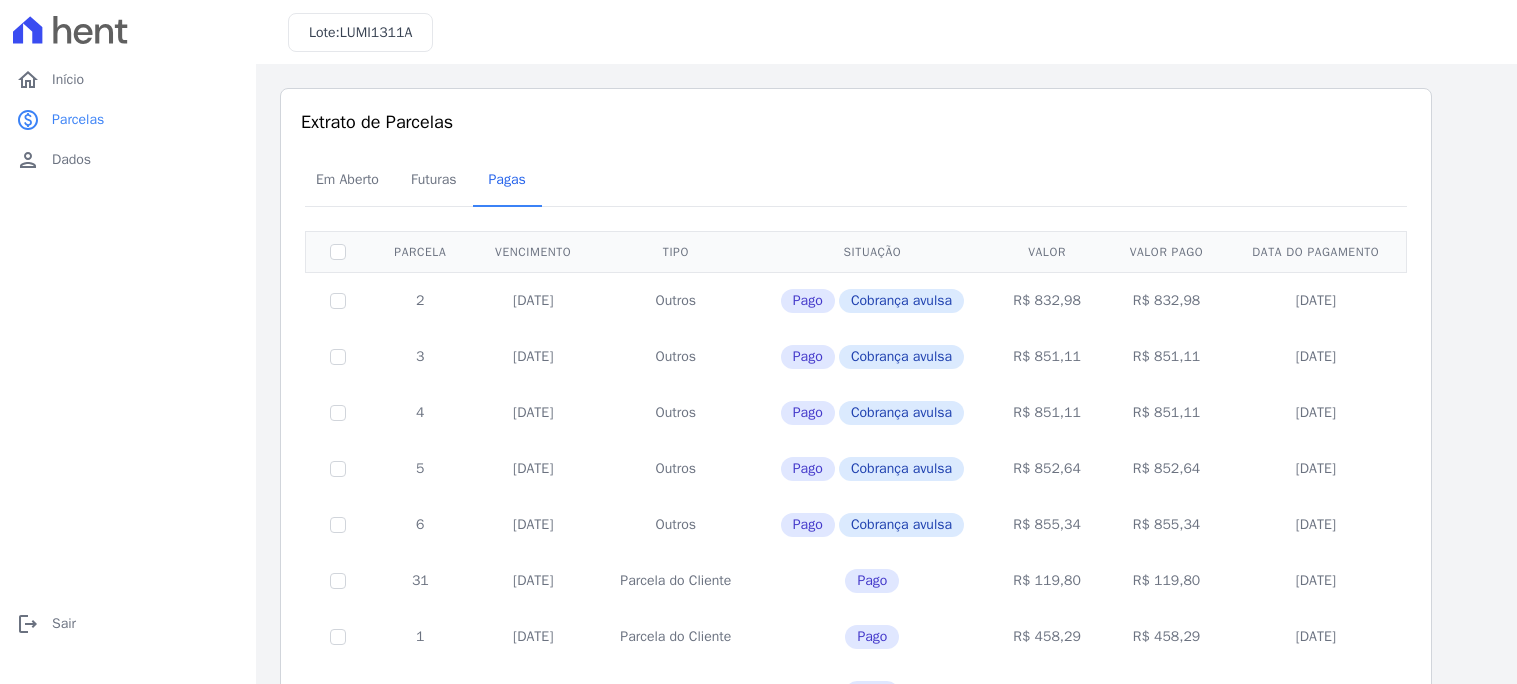 click on "[DATE]" at bounding box center [533, 300] 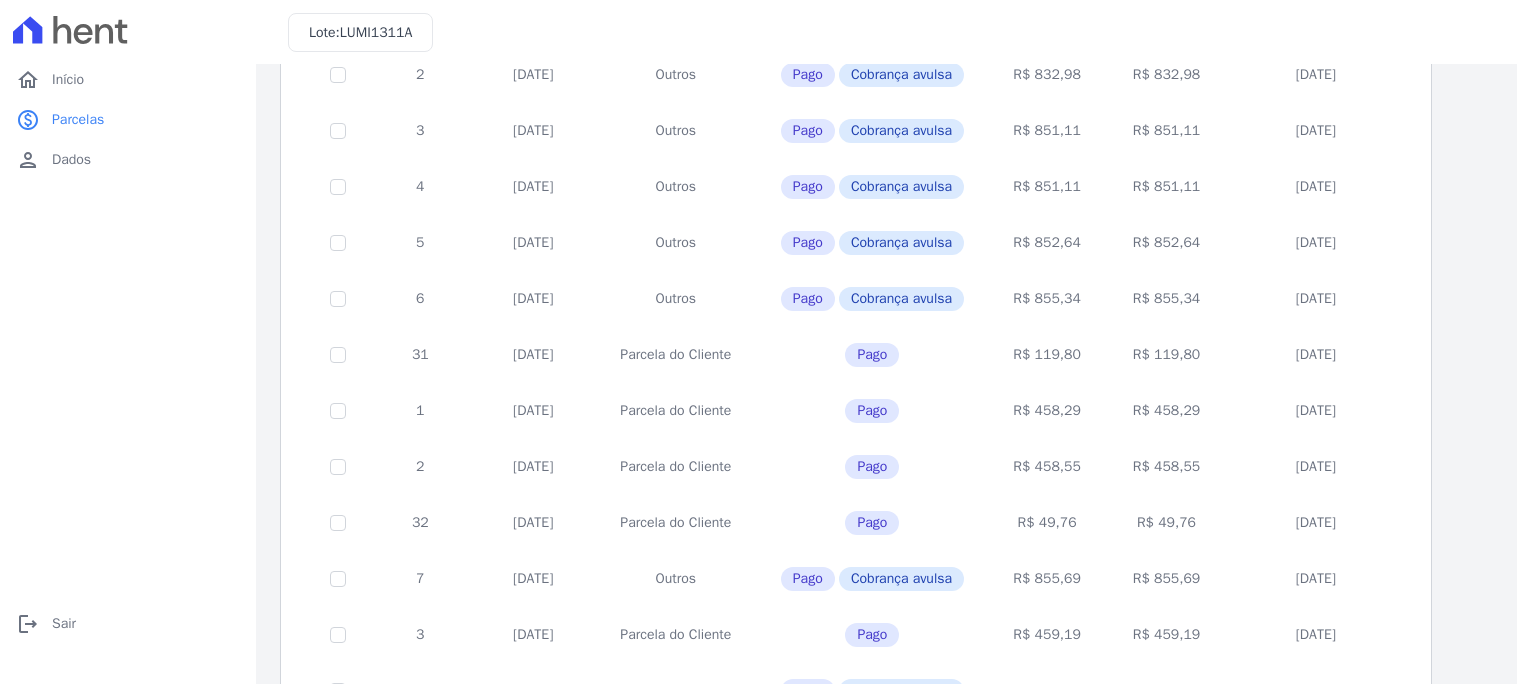 scroll, scrollTop: 840, scrollLeft: 0, axis: vertical 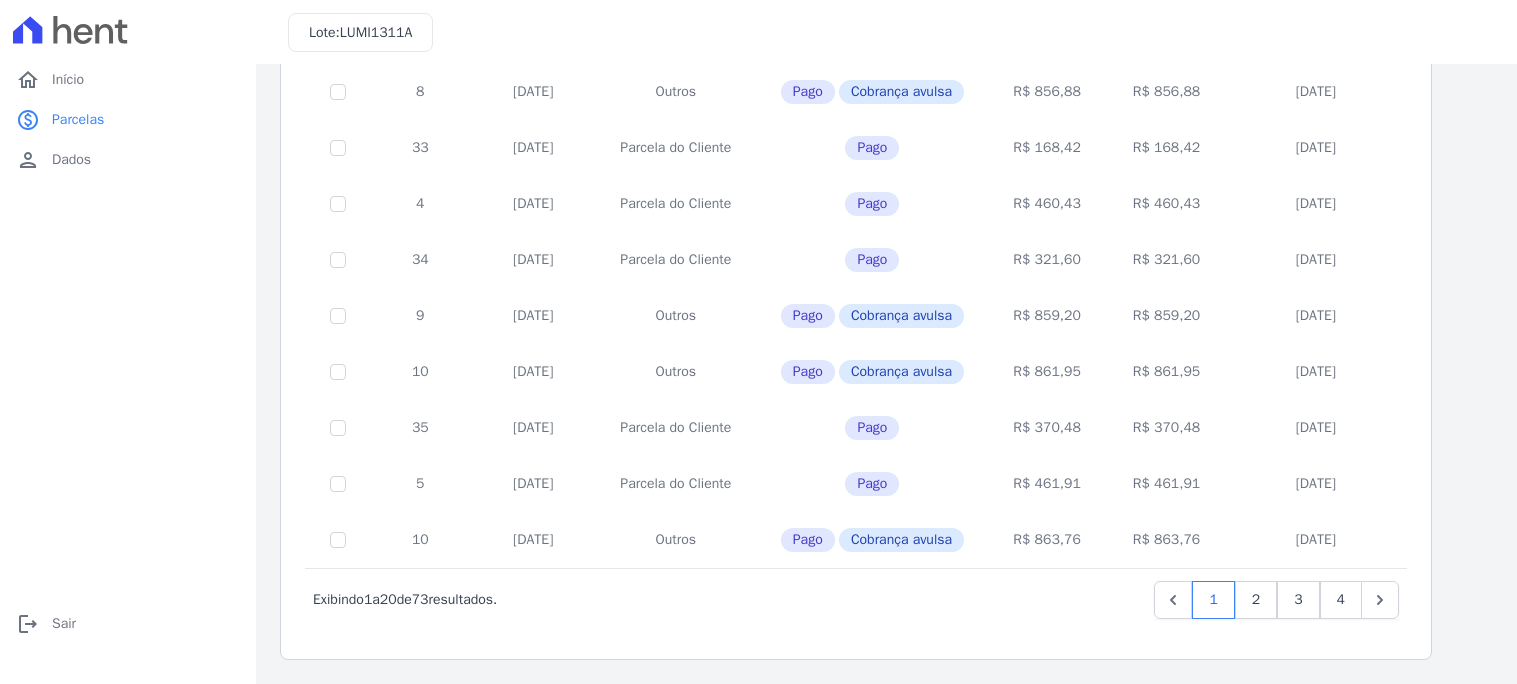 click on "[DATE]" at bounding box center (533, 540) 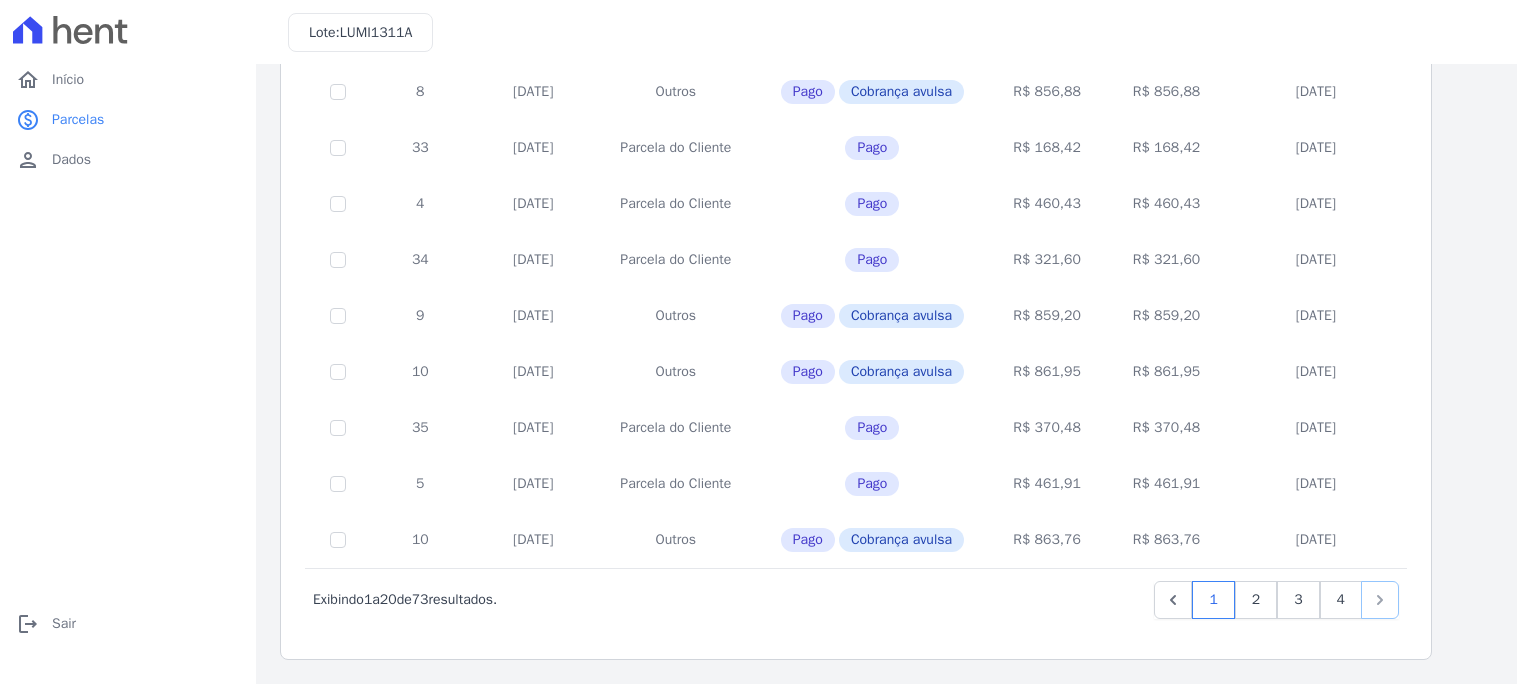 click 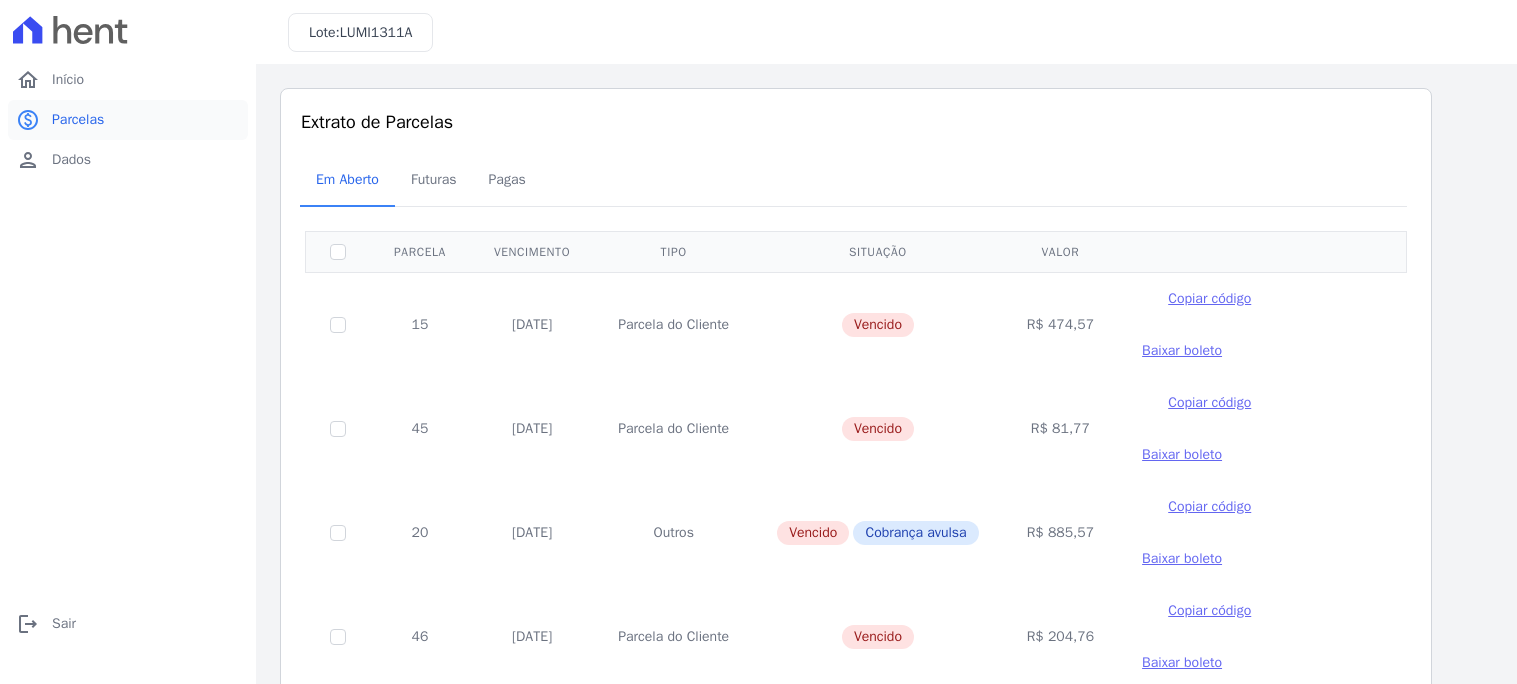 click on "Parcelas" at bounding box center (78, 120) 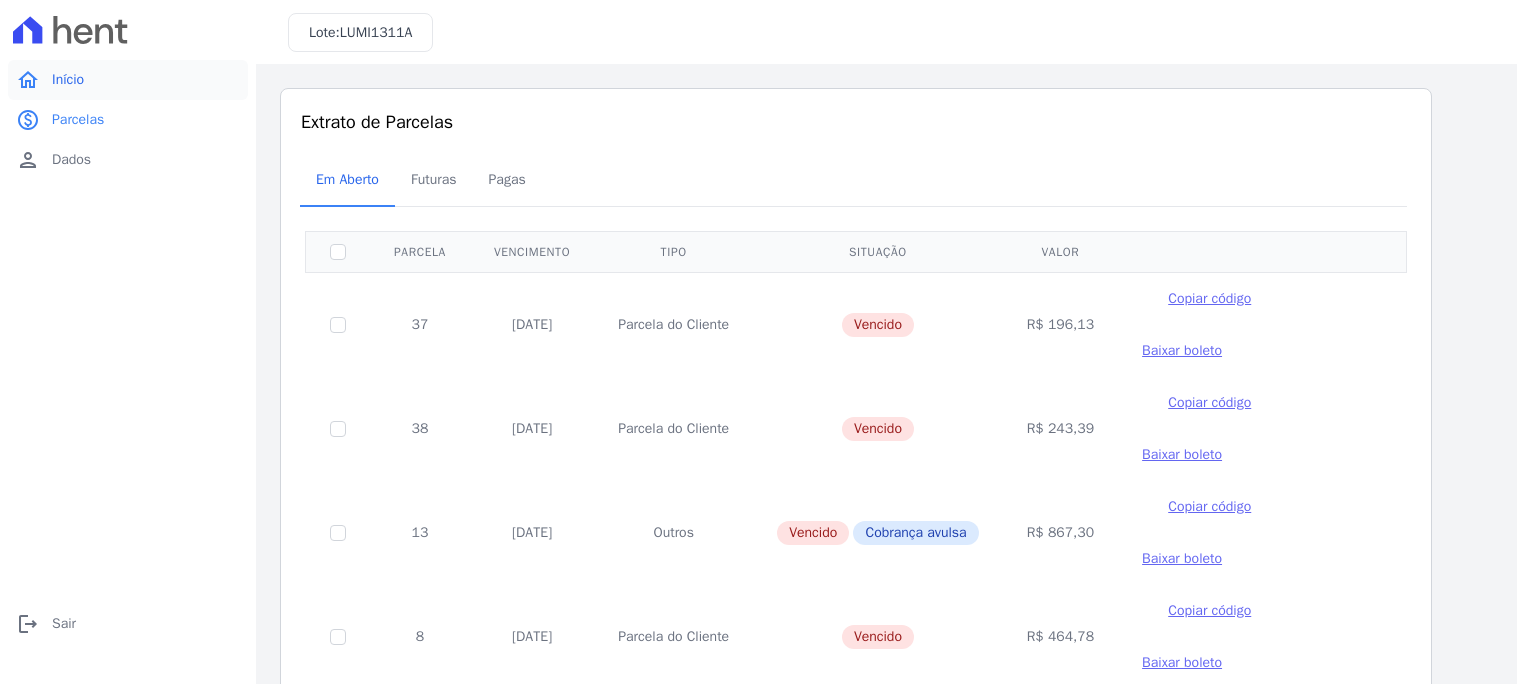 click on "Início" at bounding box center [68, 80] 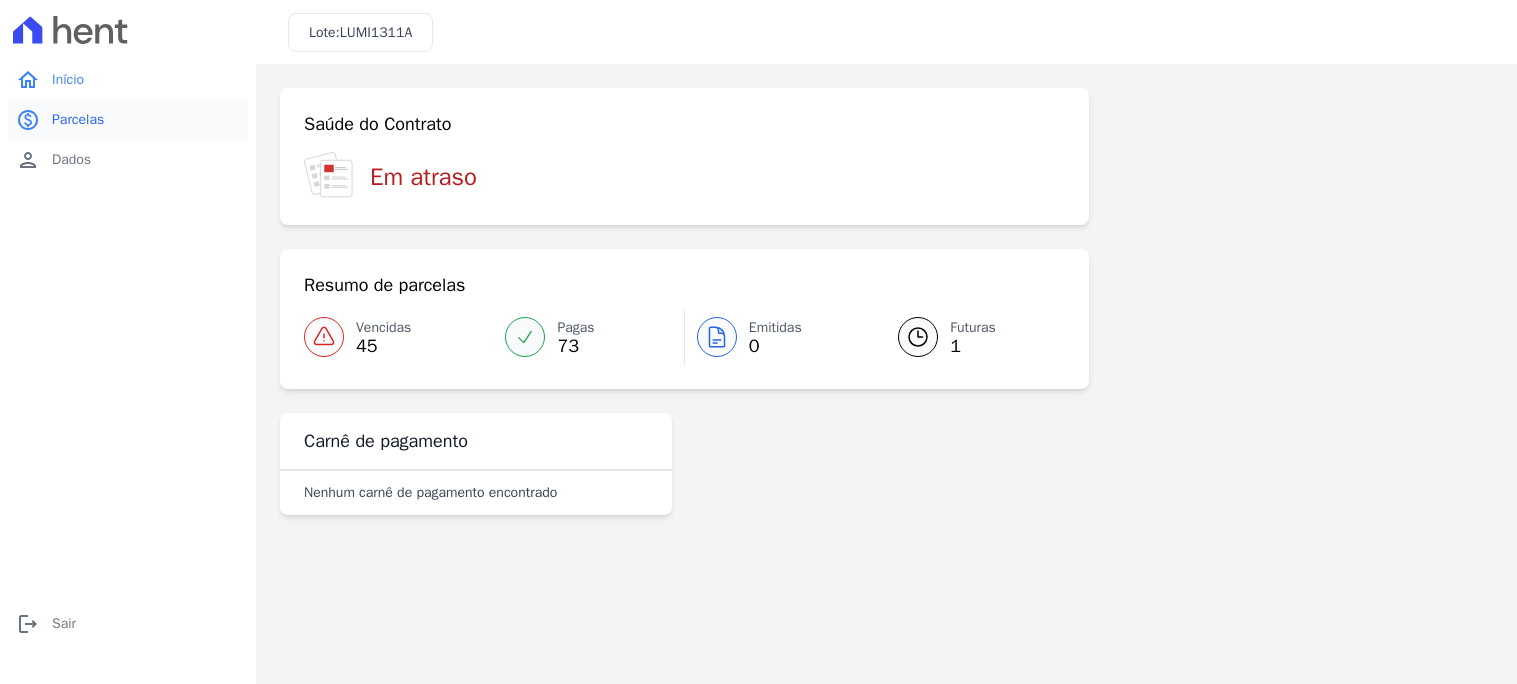 click on "Parcelas" at bounding box center [78, 120] 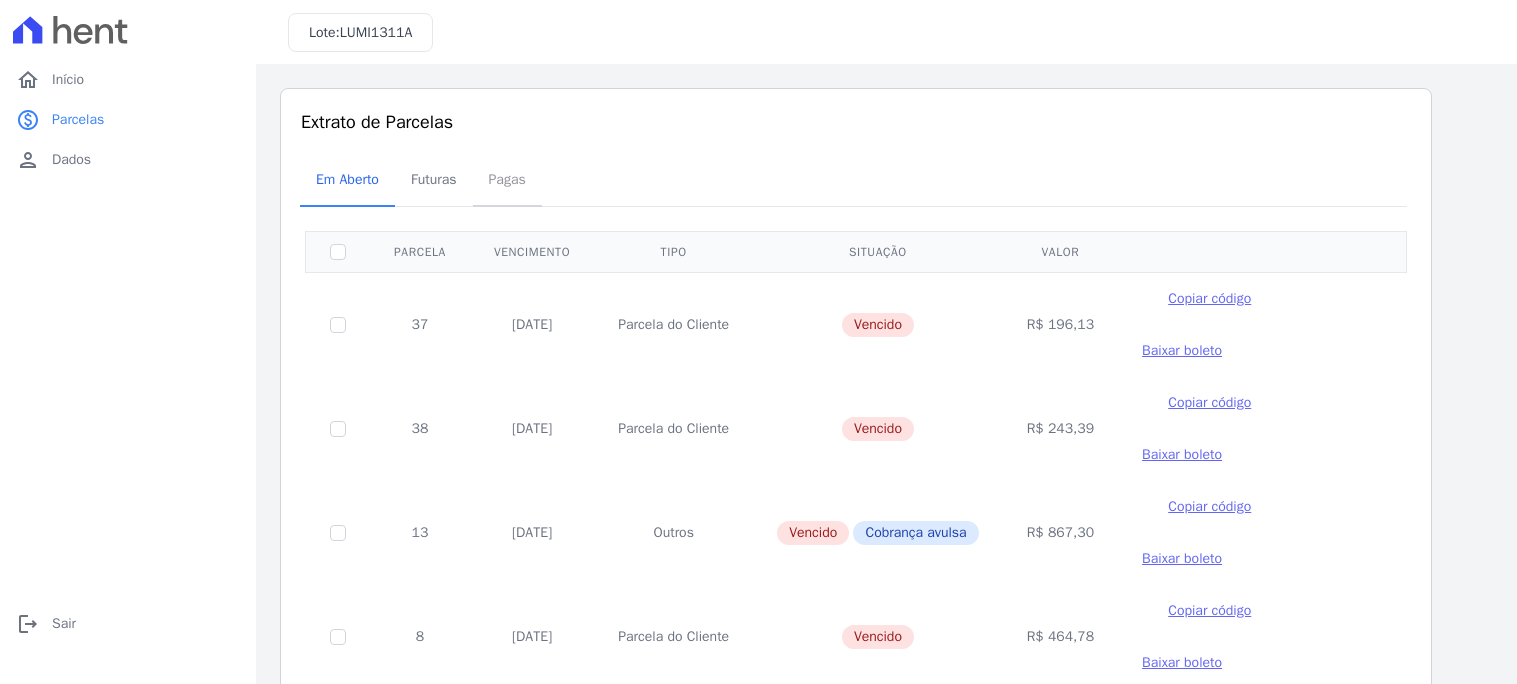 click on "Pagas" at bounding box center [507, 179] 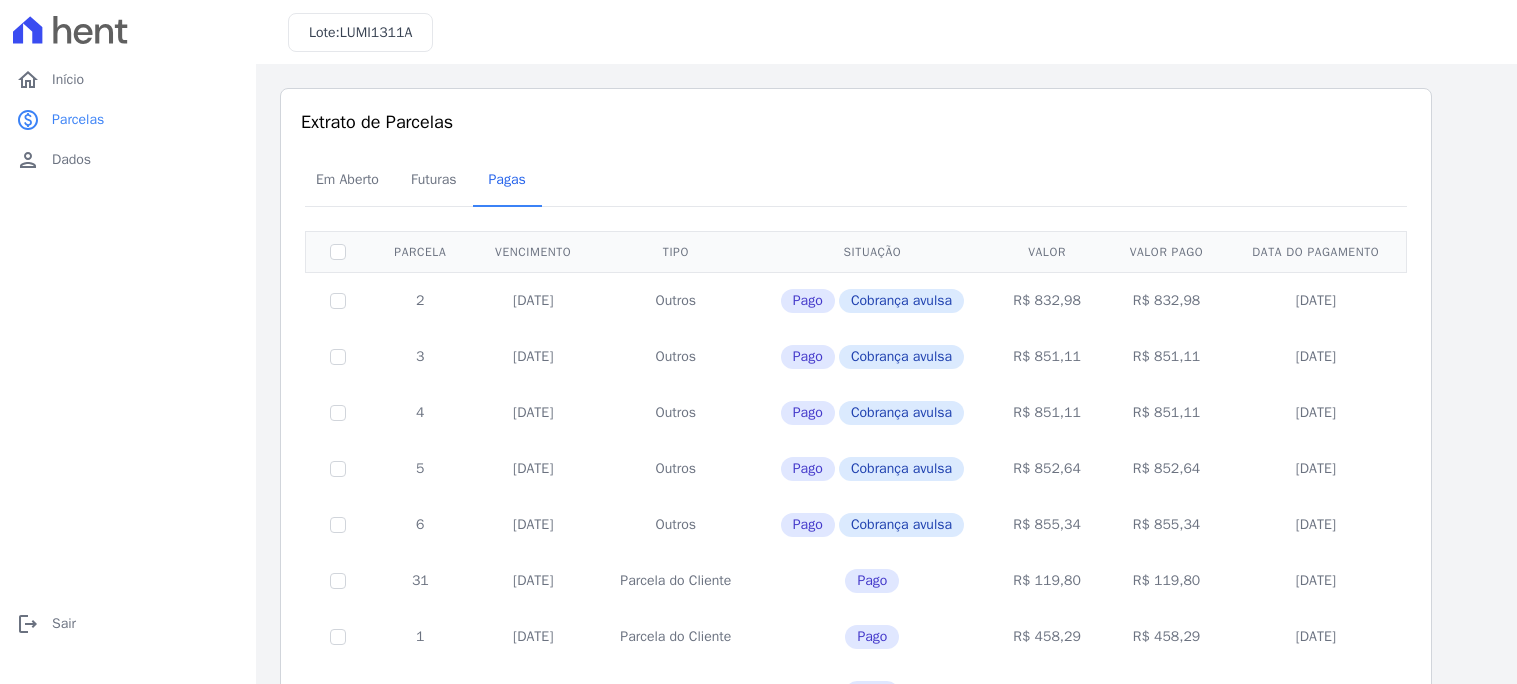 click on "Cobrança avulsa" at bounding box center (901, 301) 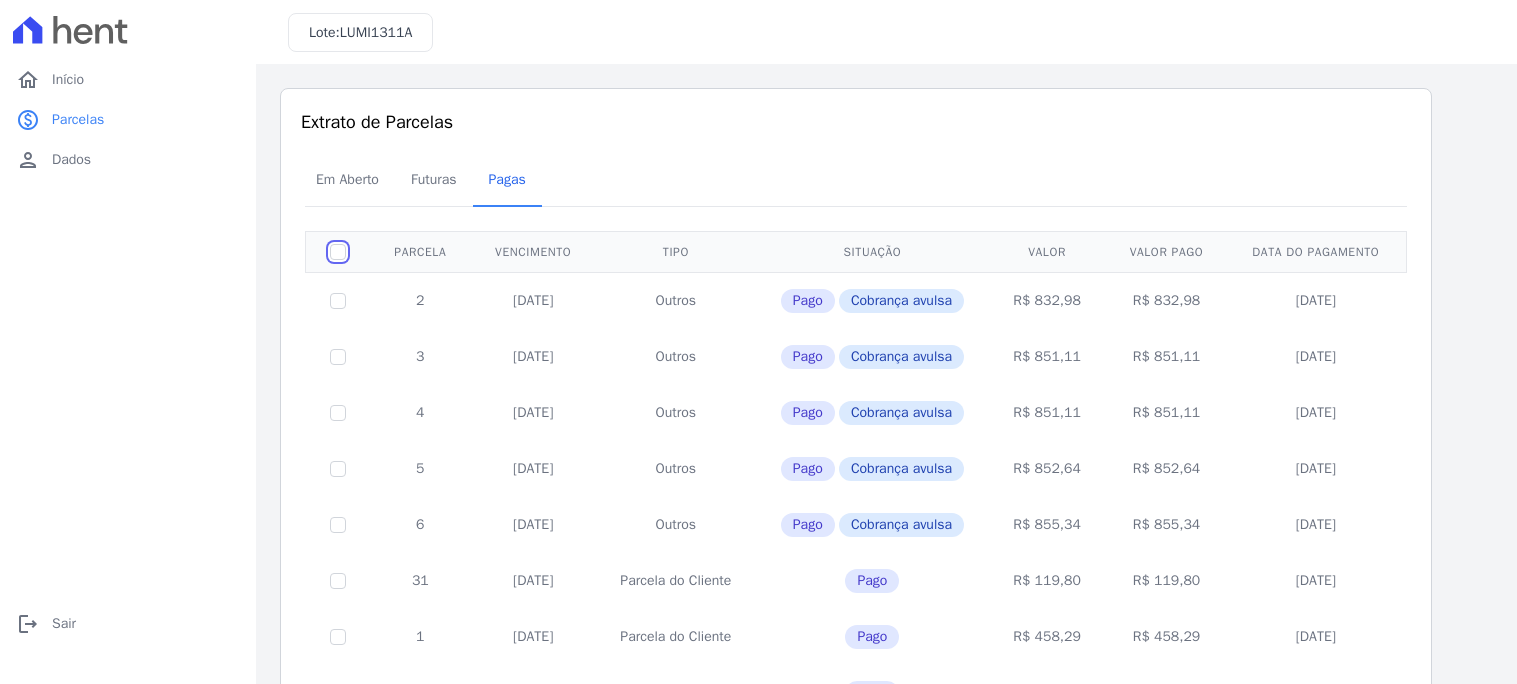 click at bounding box center [338, 252] 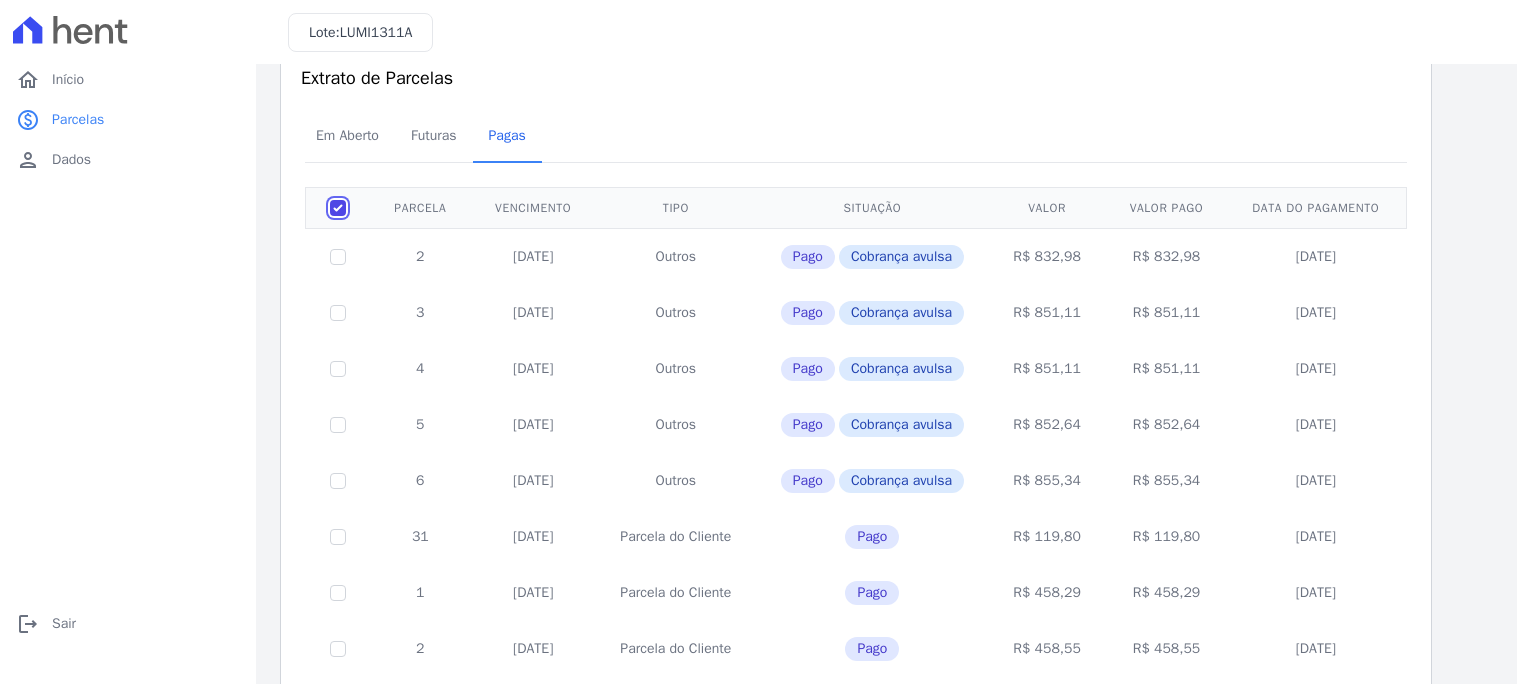 scroll, scrollTop: 840, scrollLeft: 0, axis: vertical 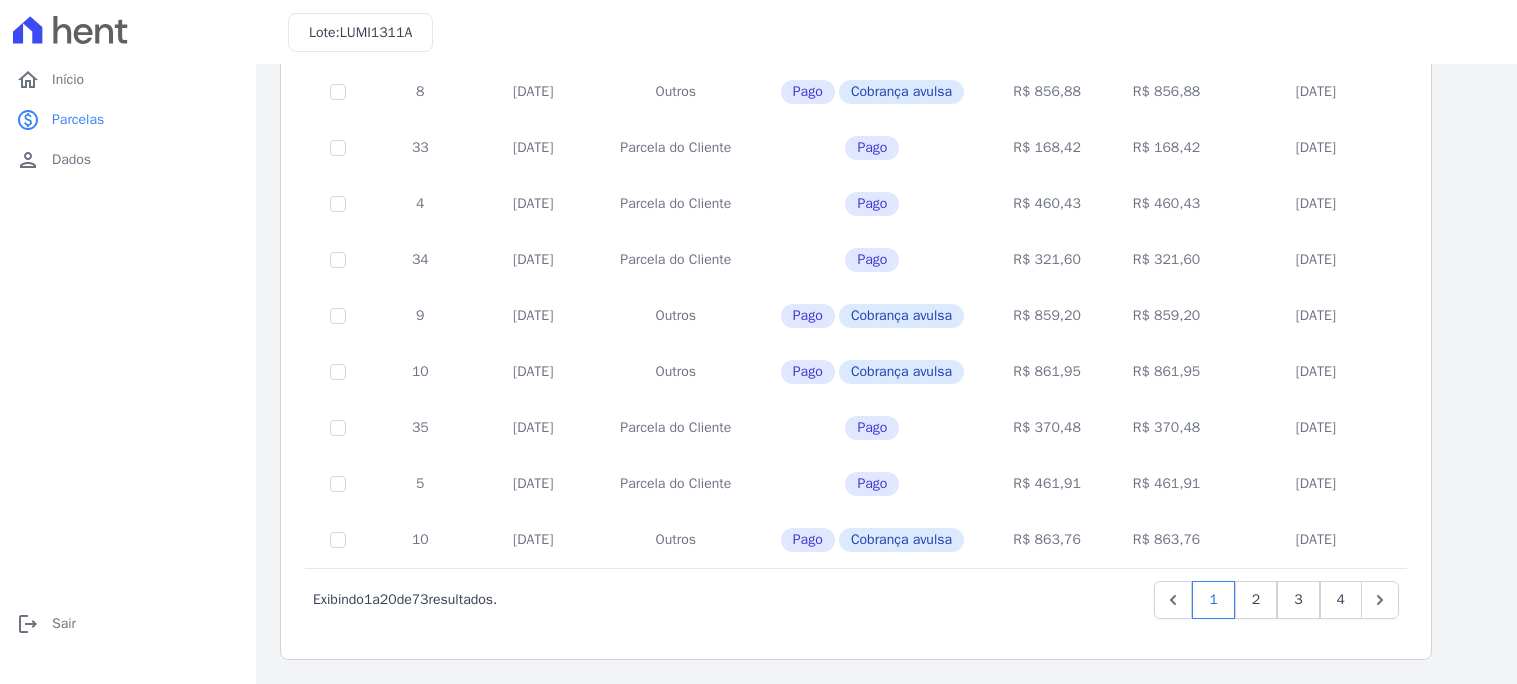click on "[DATE]" at bounding box center (533, 540) 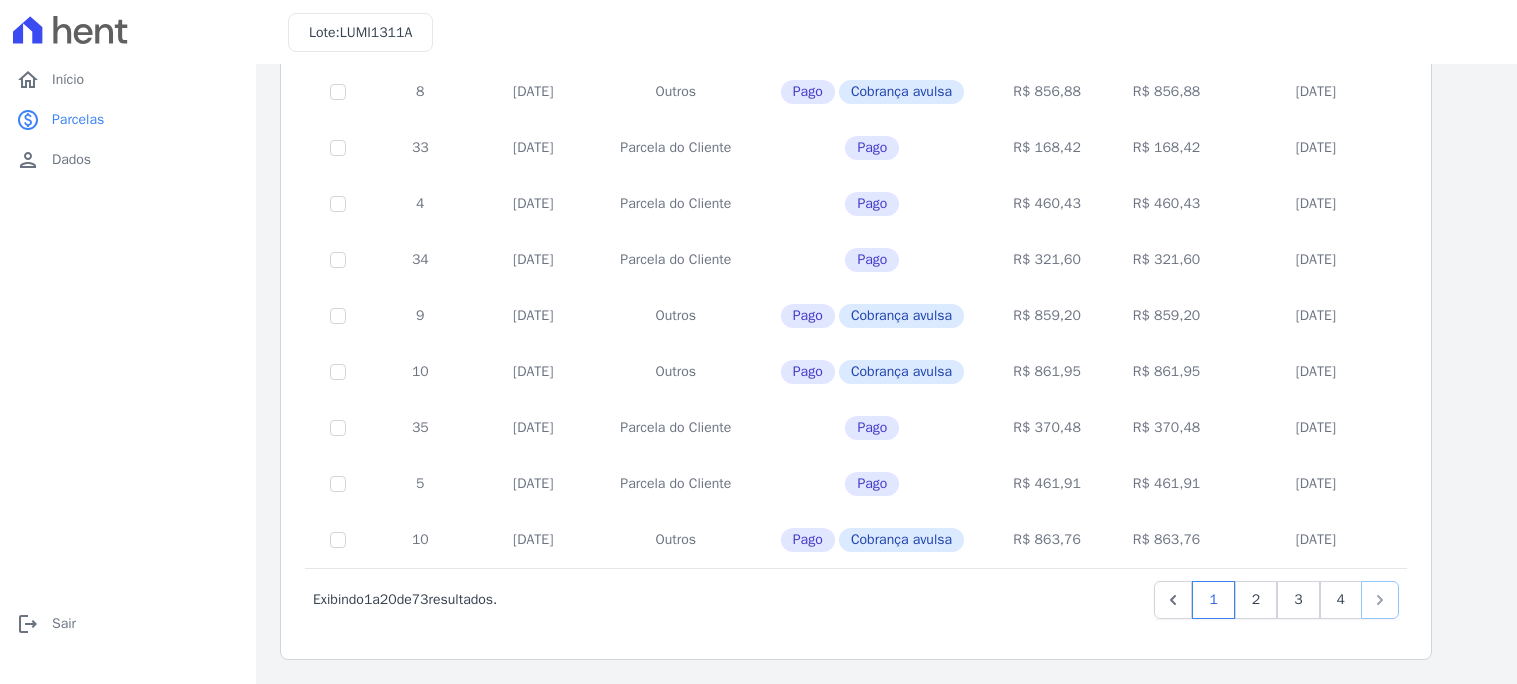 click 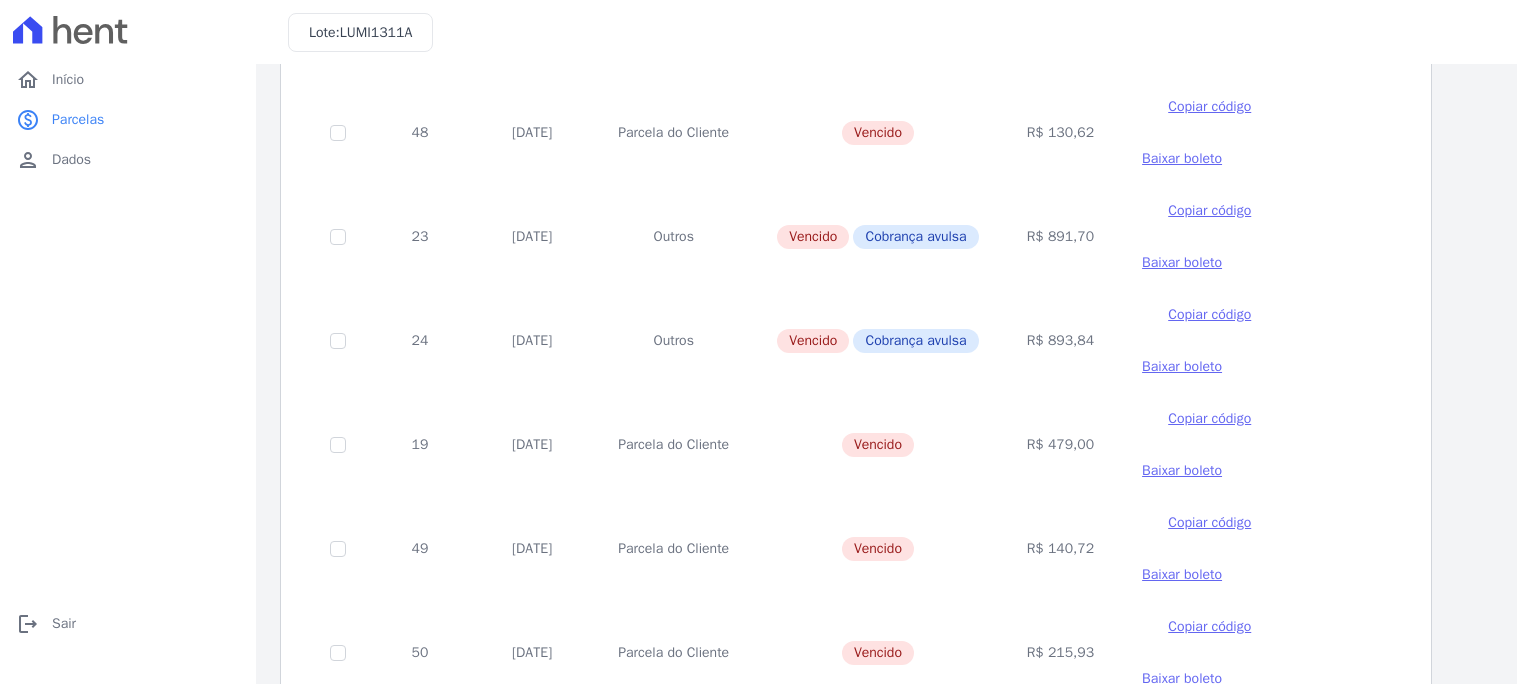 scroll, scrollTop: 1784, scrollLeft: 0, axis: vertical 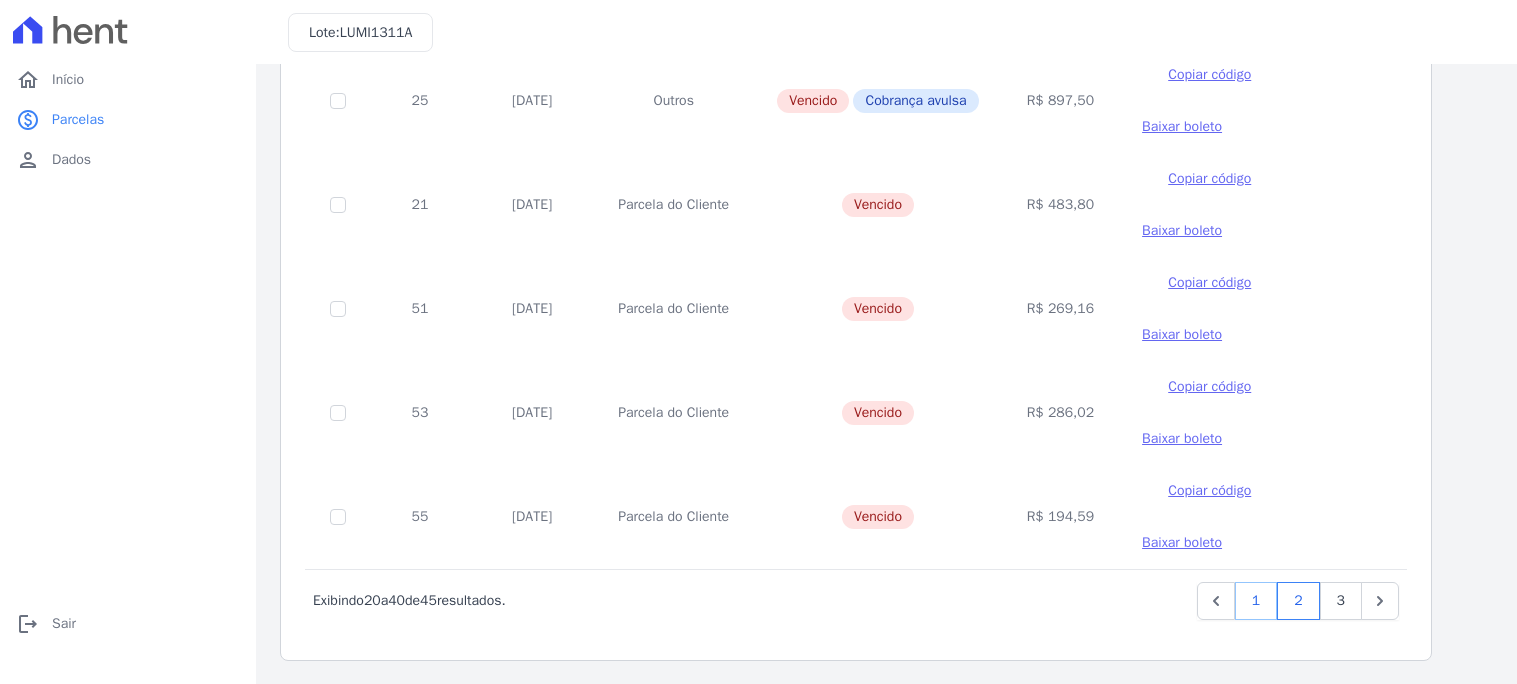 click on "1" at bounding box center [1256, 601] 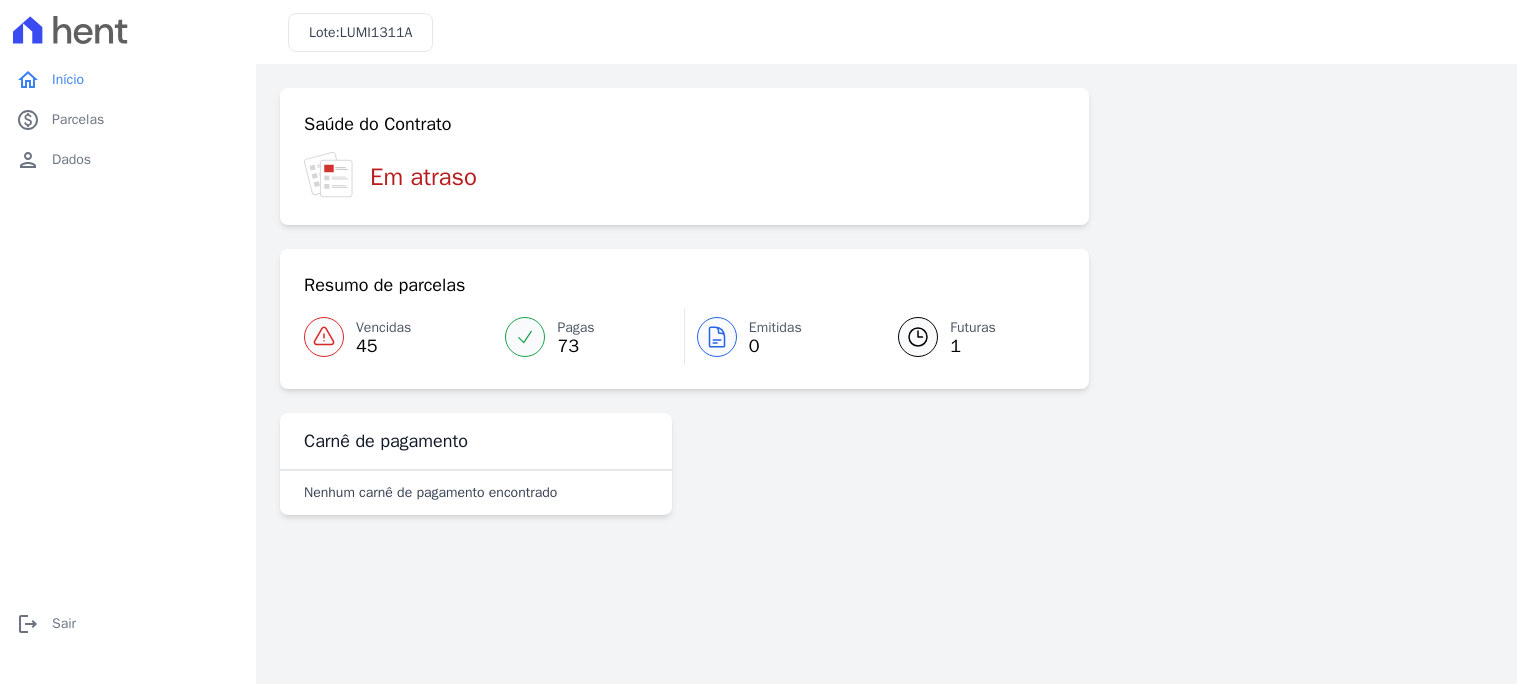scroll, scrollTop: 0, scrollLeft: 0, axis: both 